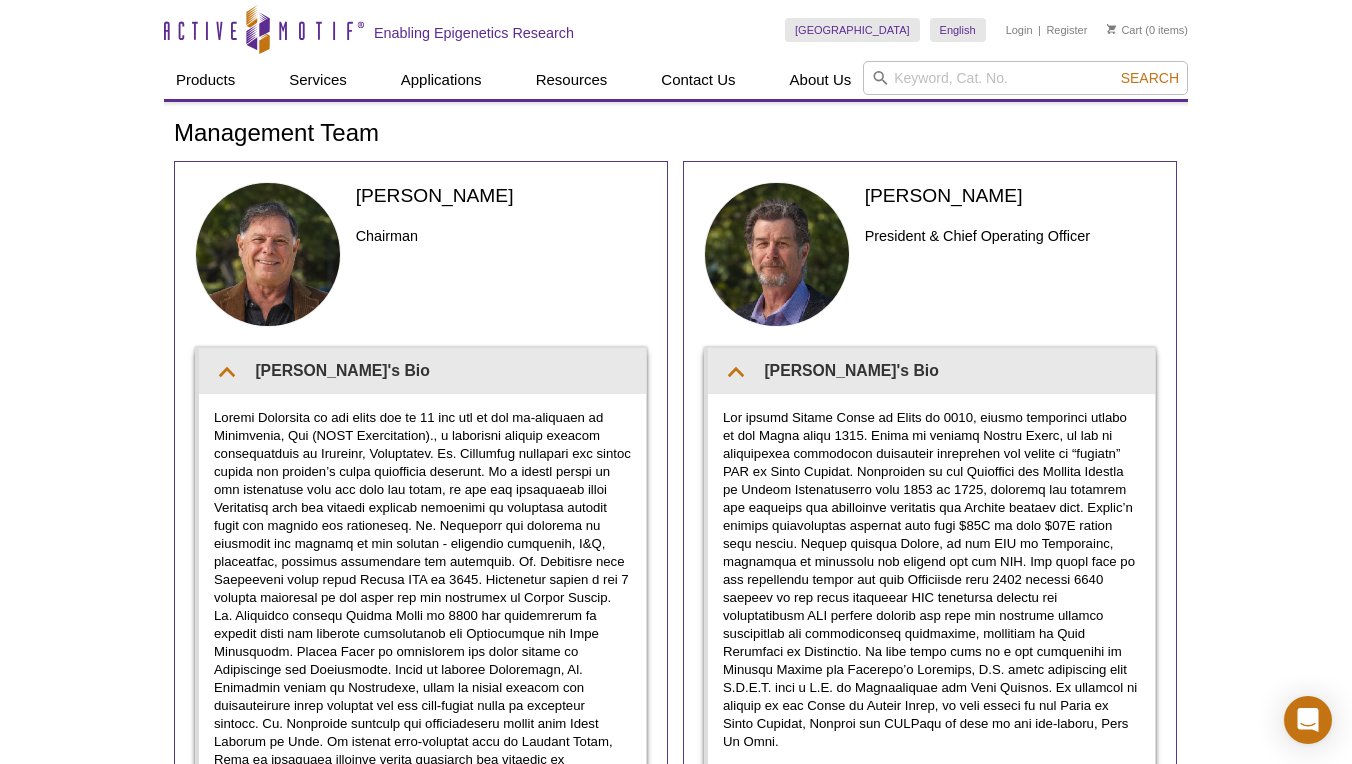 scroll, scrollTop: -53, scrollLeft: 0, axis: vertical 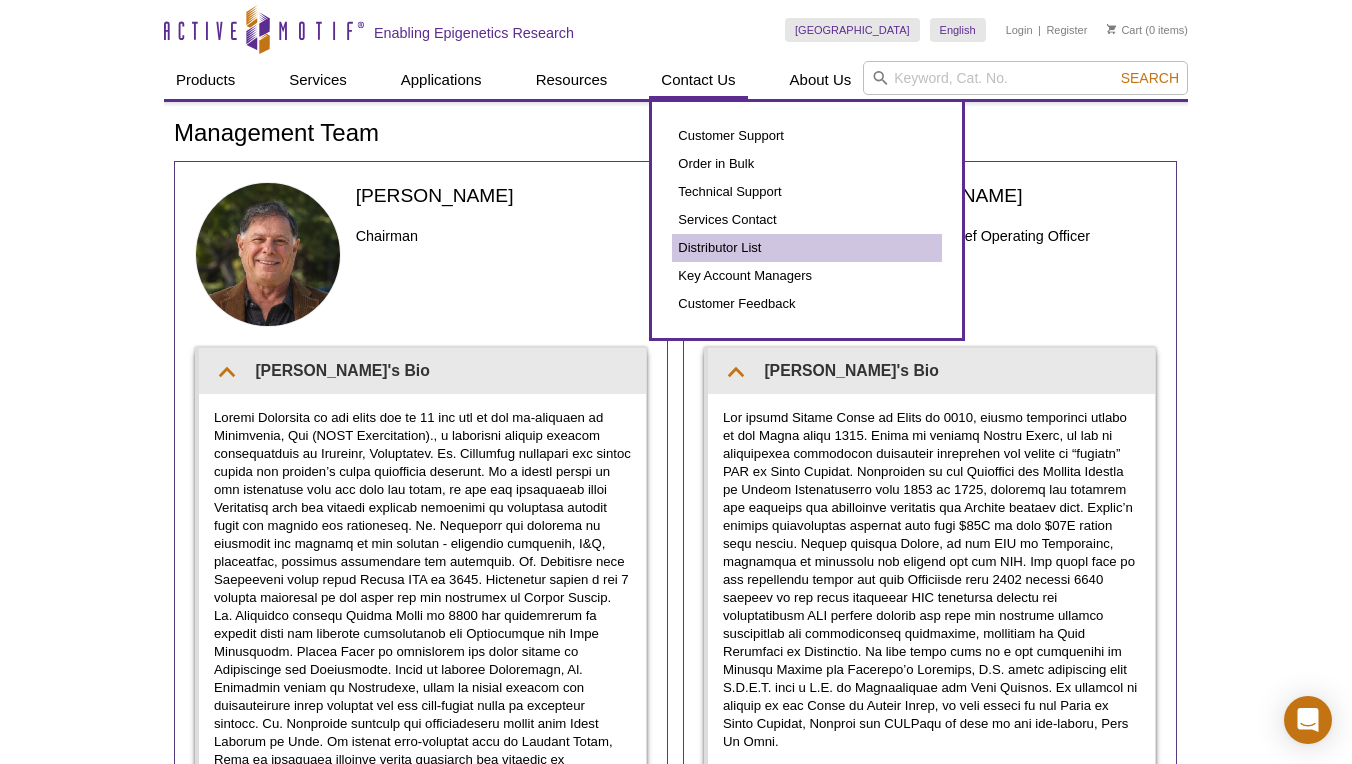 click on "Distributor List" at bounding box center (807, 248) 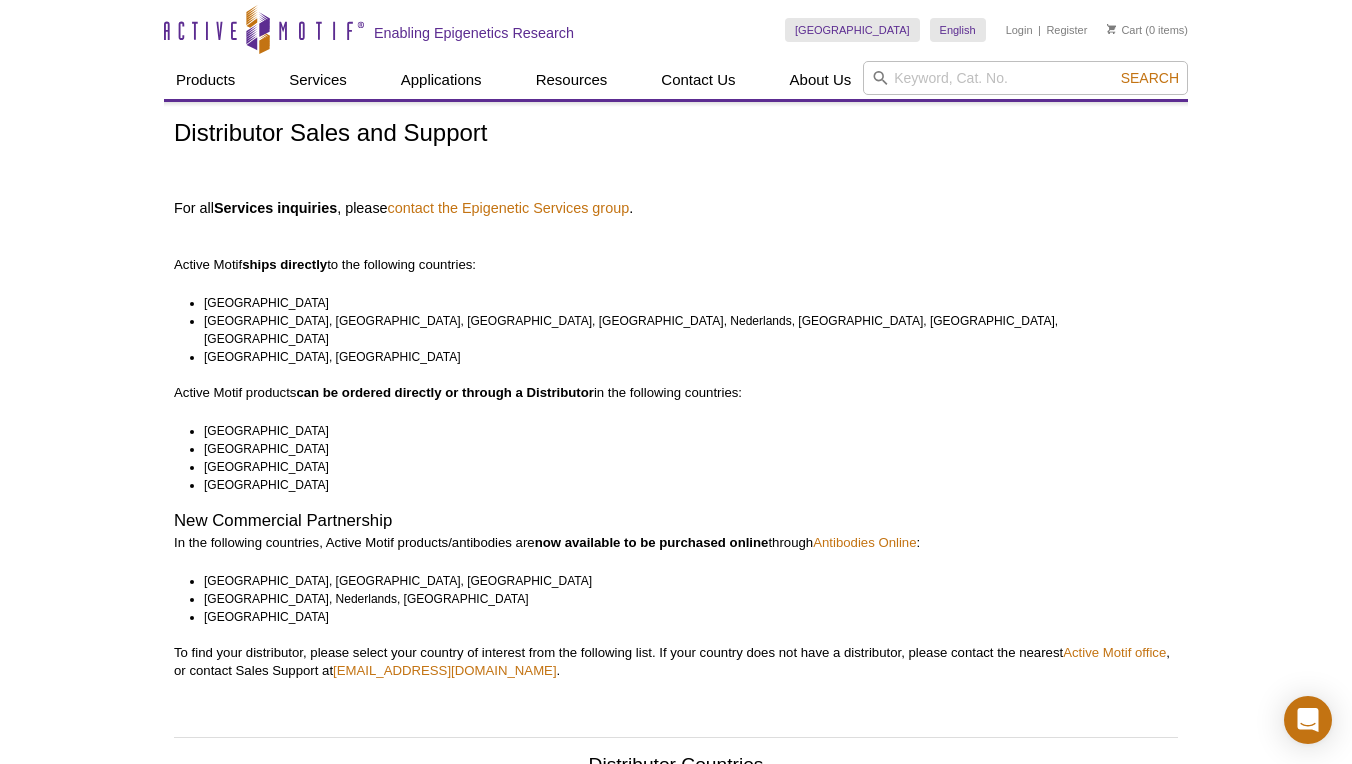 scroll, scrollTop: 0, scrollLeft: 0, axis: both 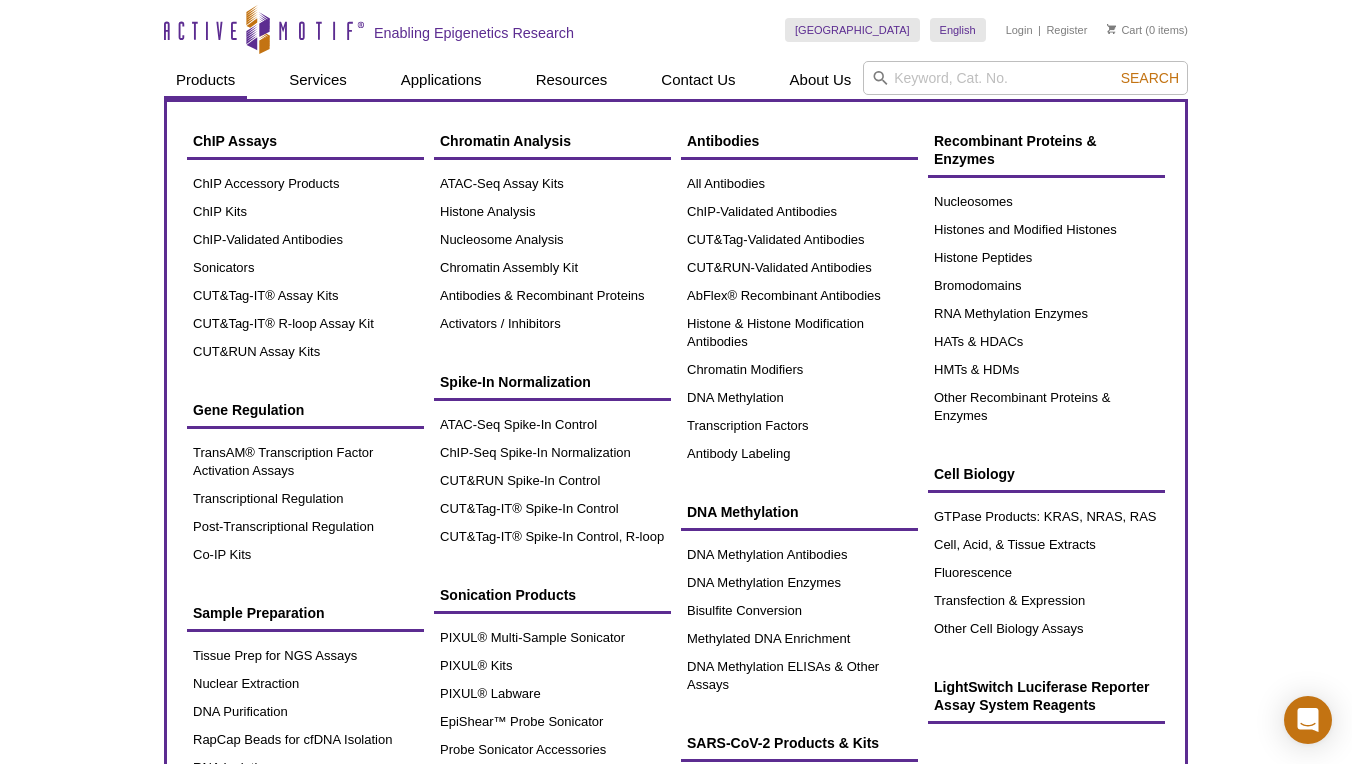 click on "Products" at bounding box center (205, 80) 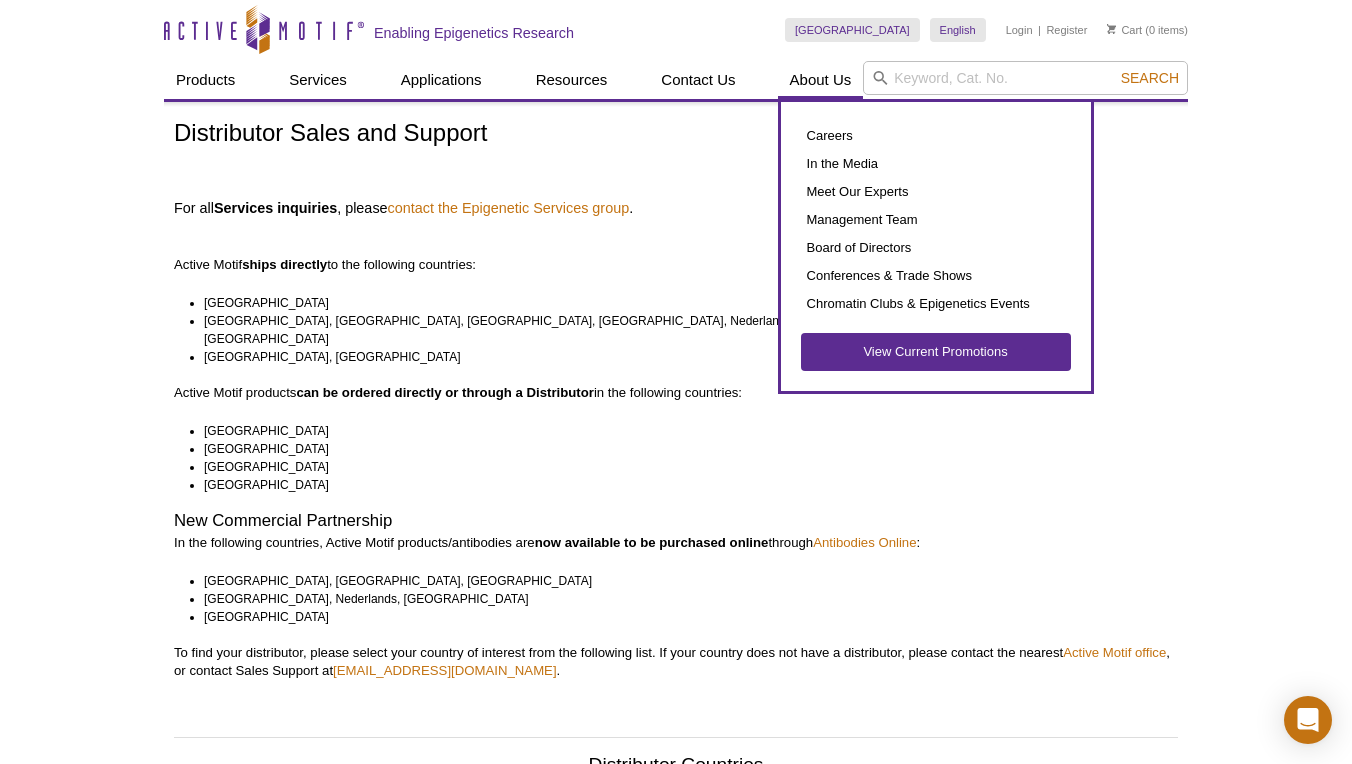 click on "About Us" at bounding box center (821, 80) 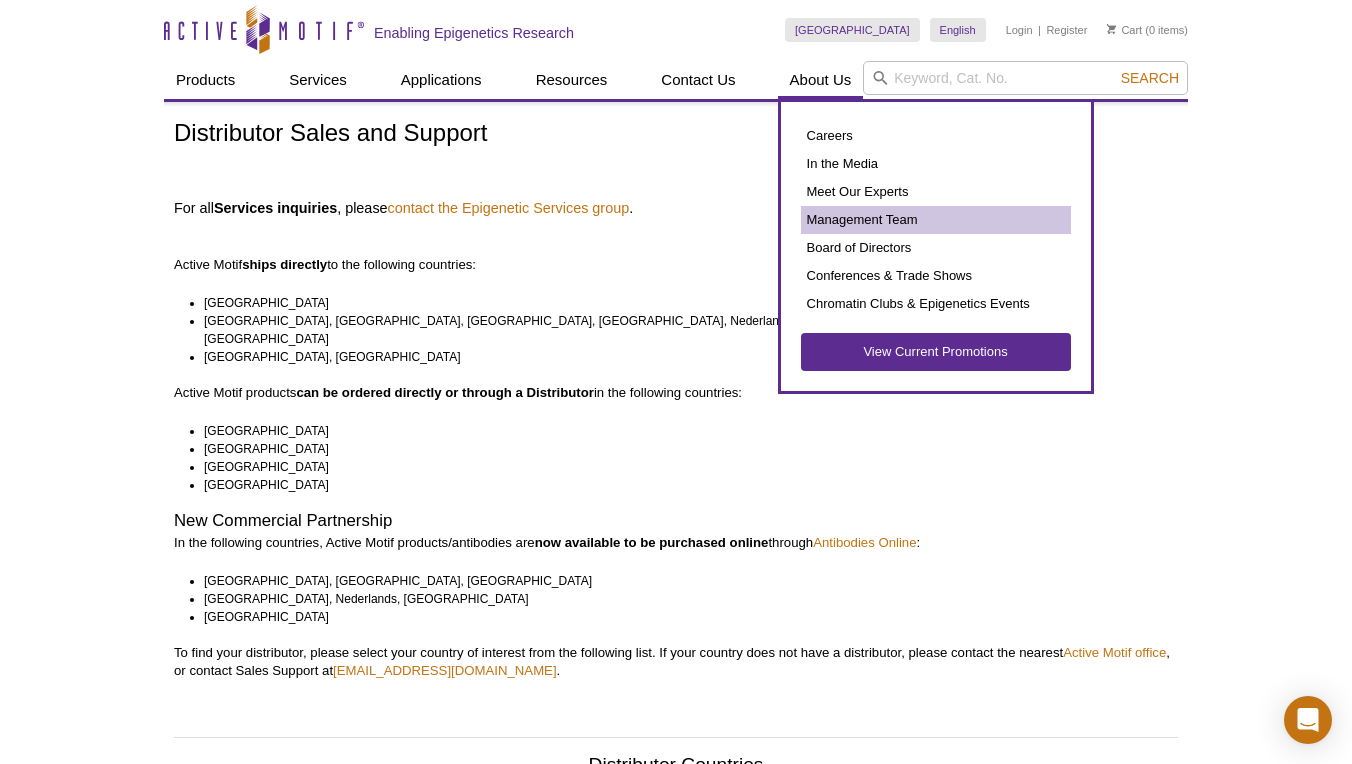 click on "Management Team" at bounding box center [936, 220] 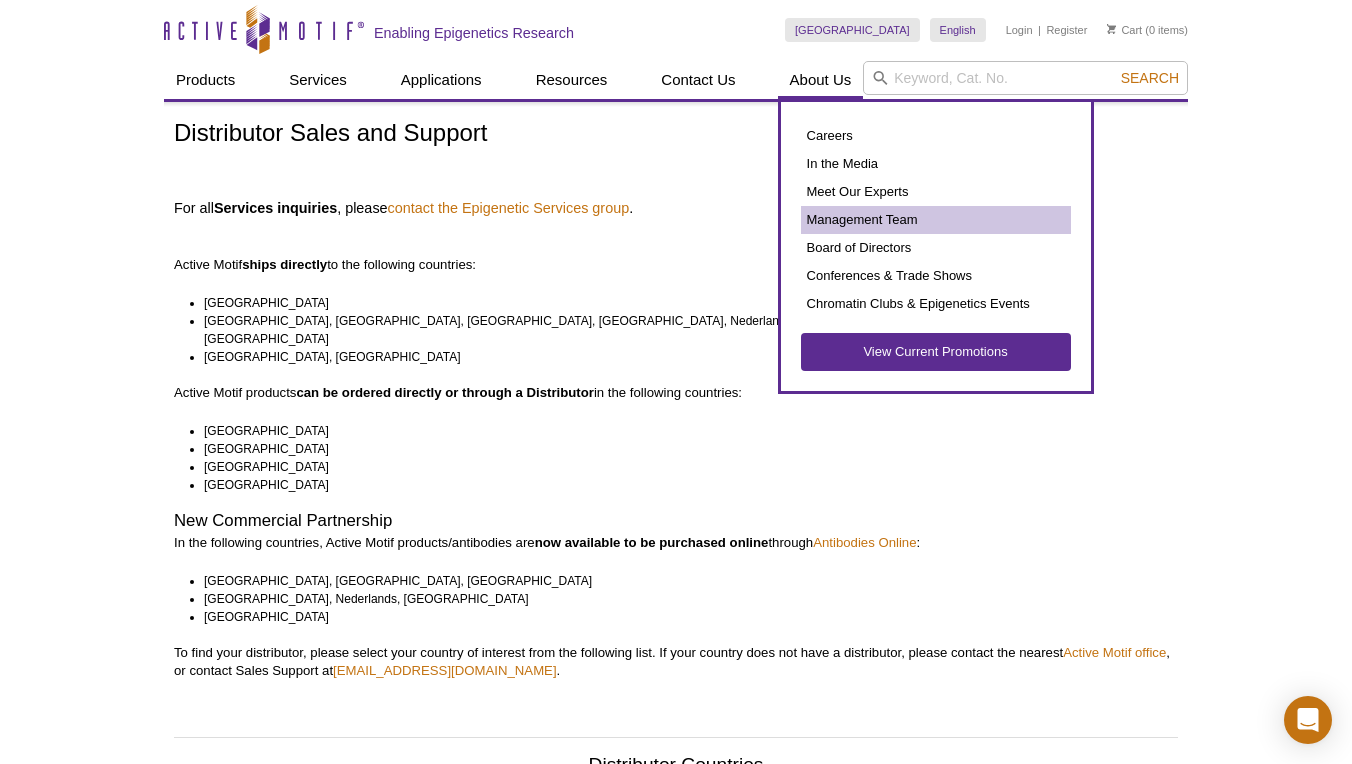 click on "Management Team" at bounding box center (936, 220) 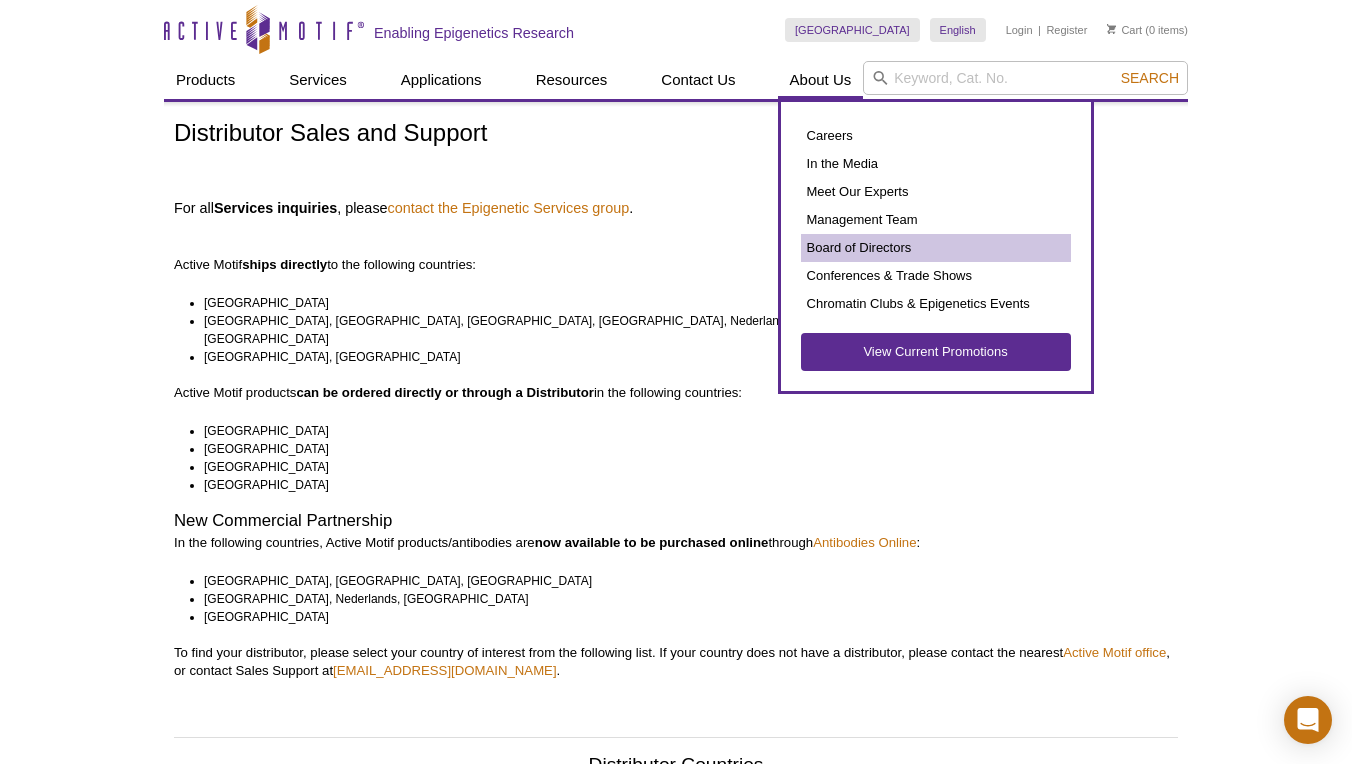 click on "Board of Directors" at bounding box center [936, 248] 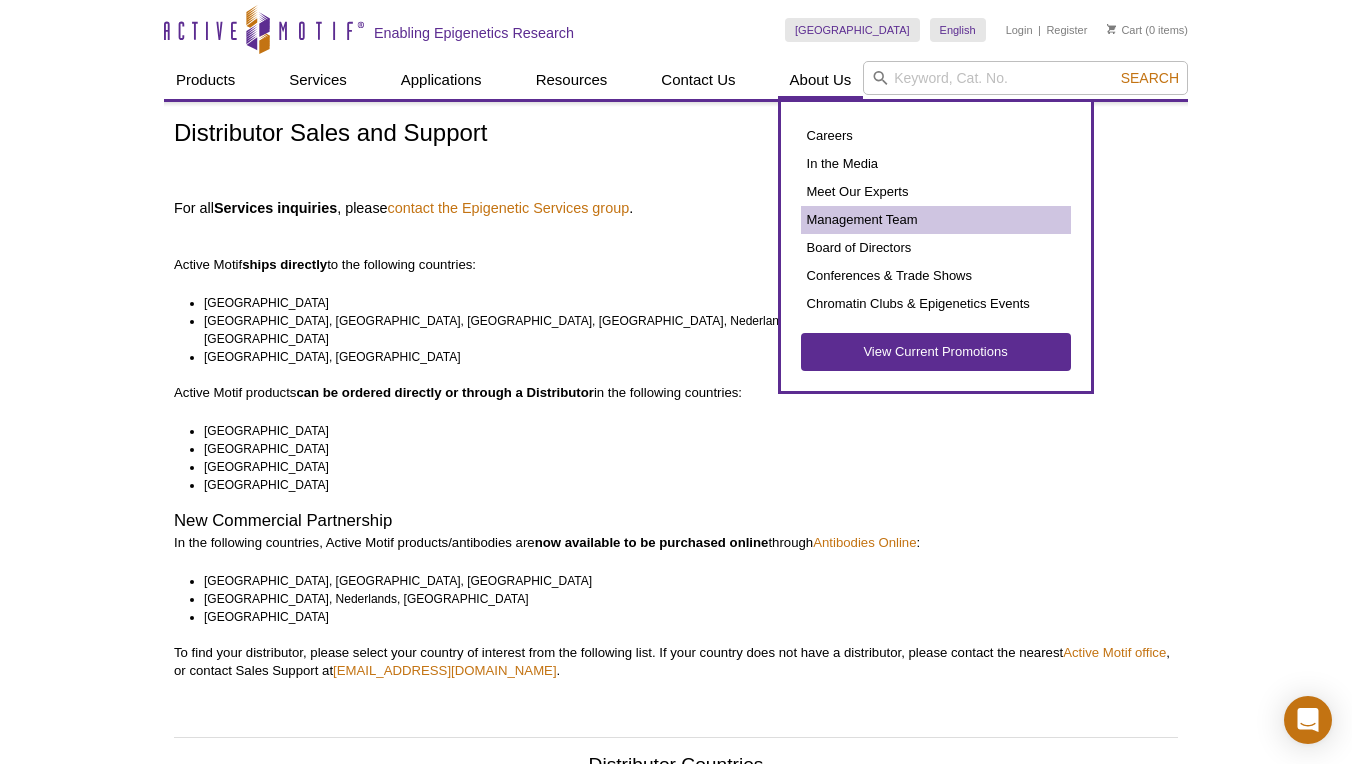 click on "Management Team" at bounding box center (936, 220) 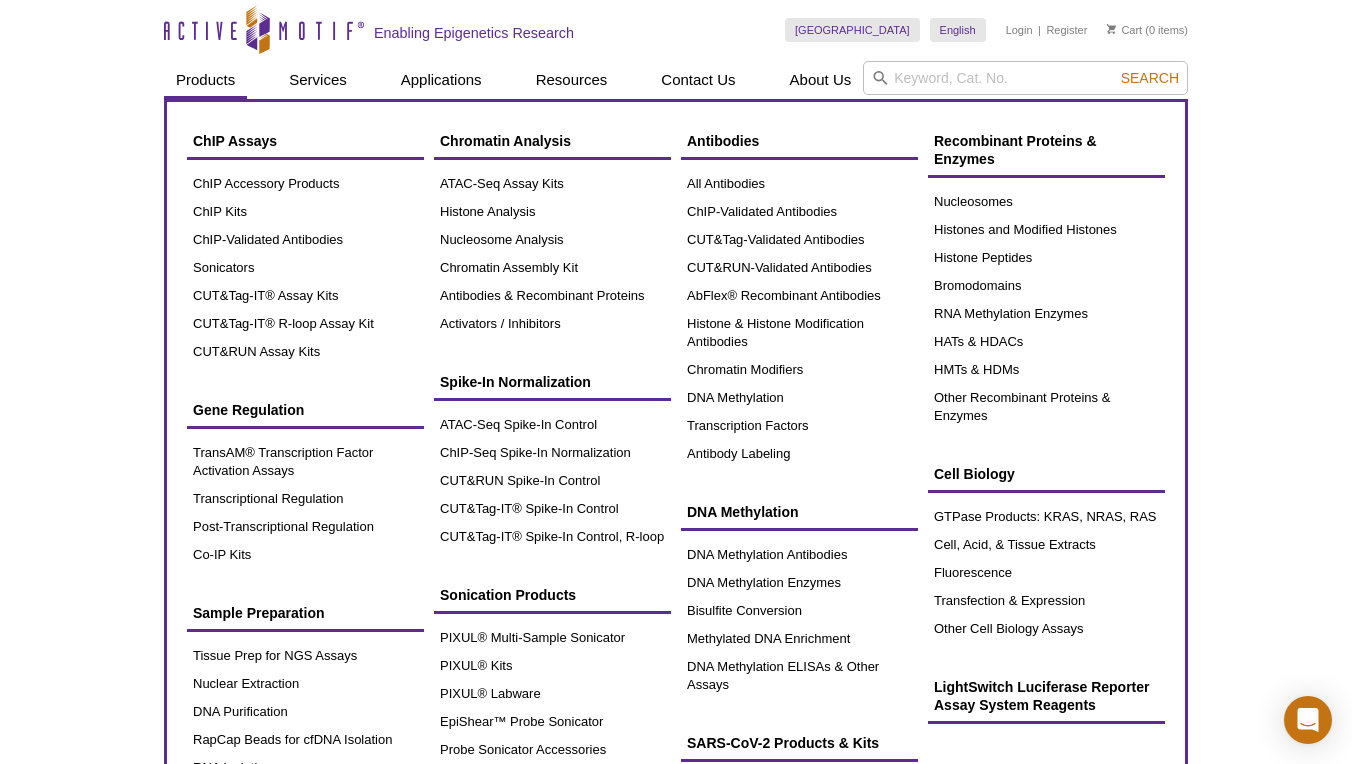 click on "Products" at bounding box center (205, 80) 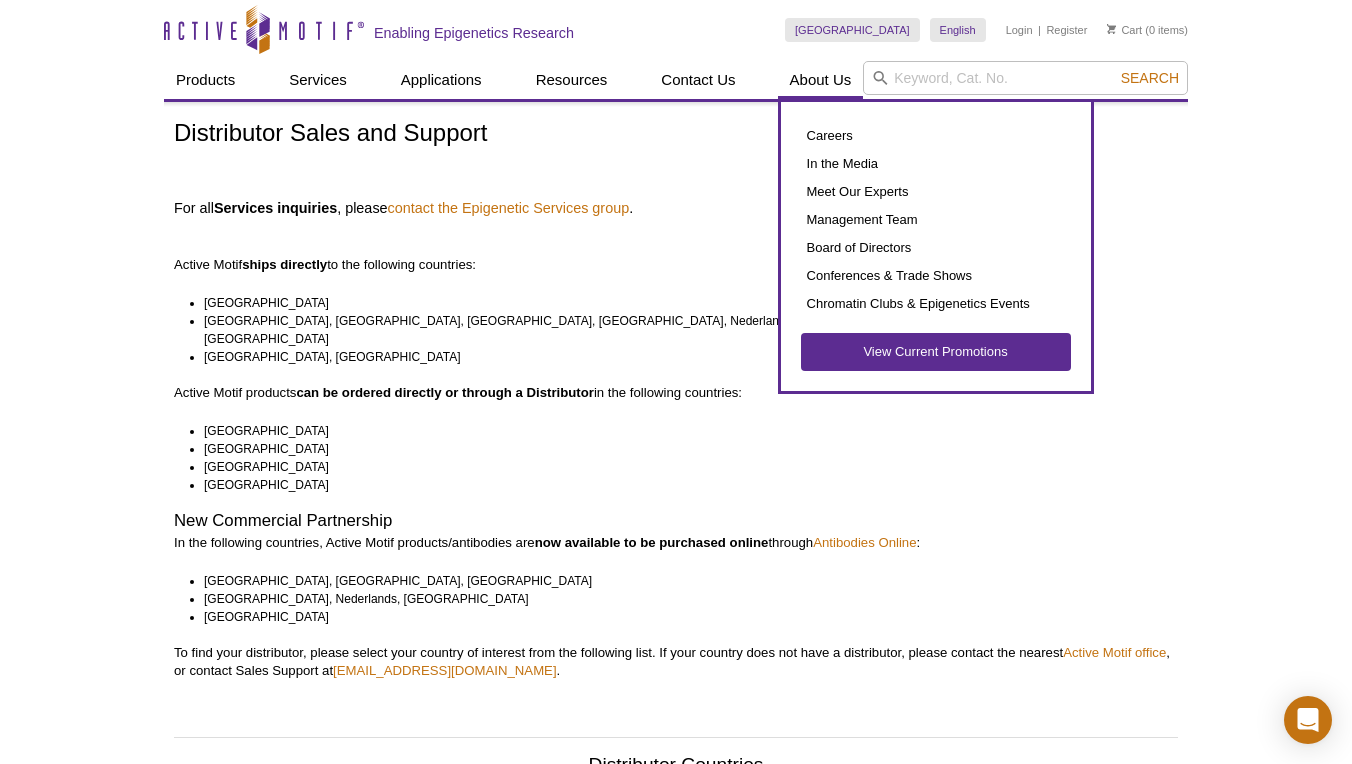 click on "About Us" at bounding box center (821, 80) 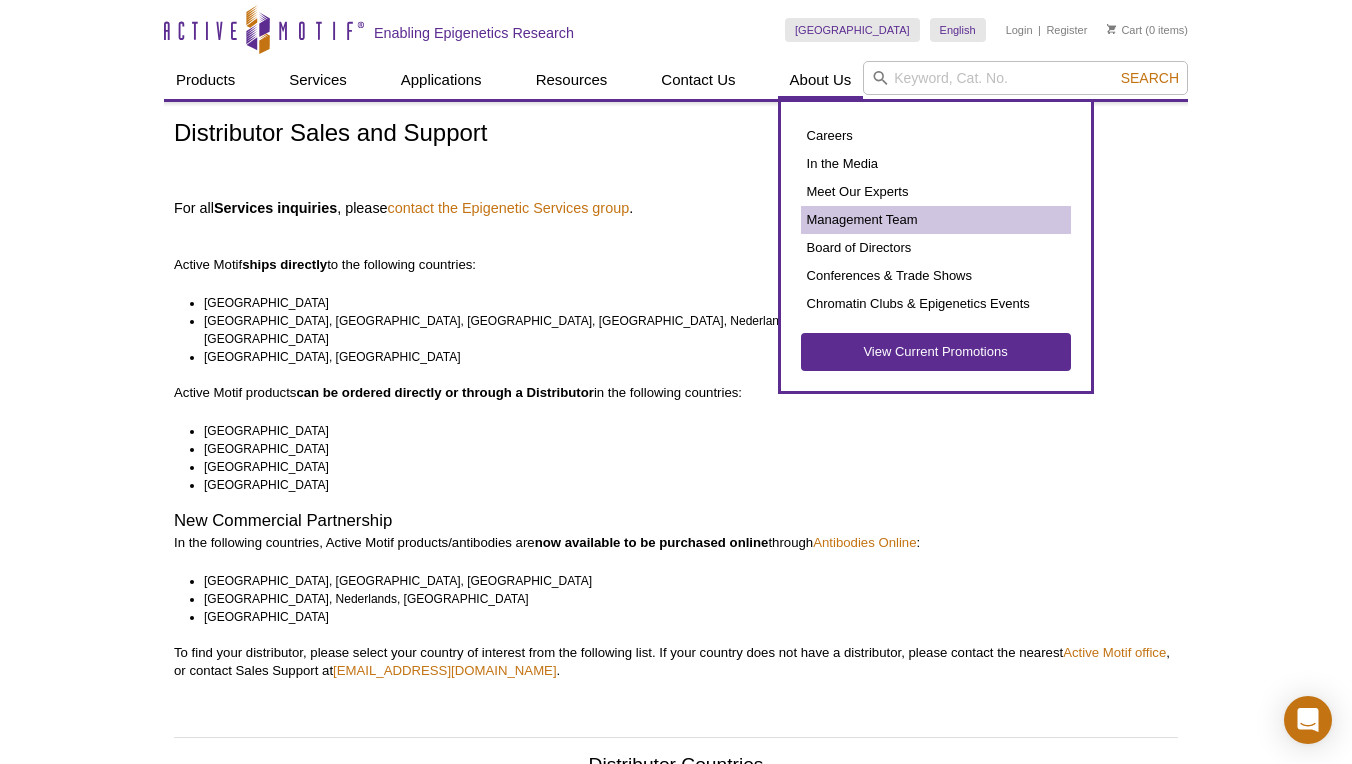 click on "Management Team" at bounding box center [936, 220] 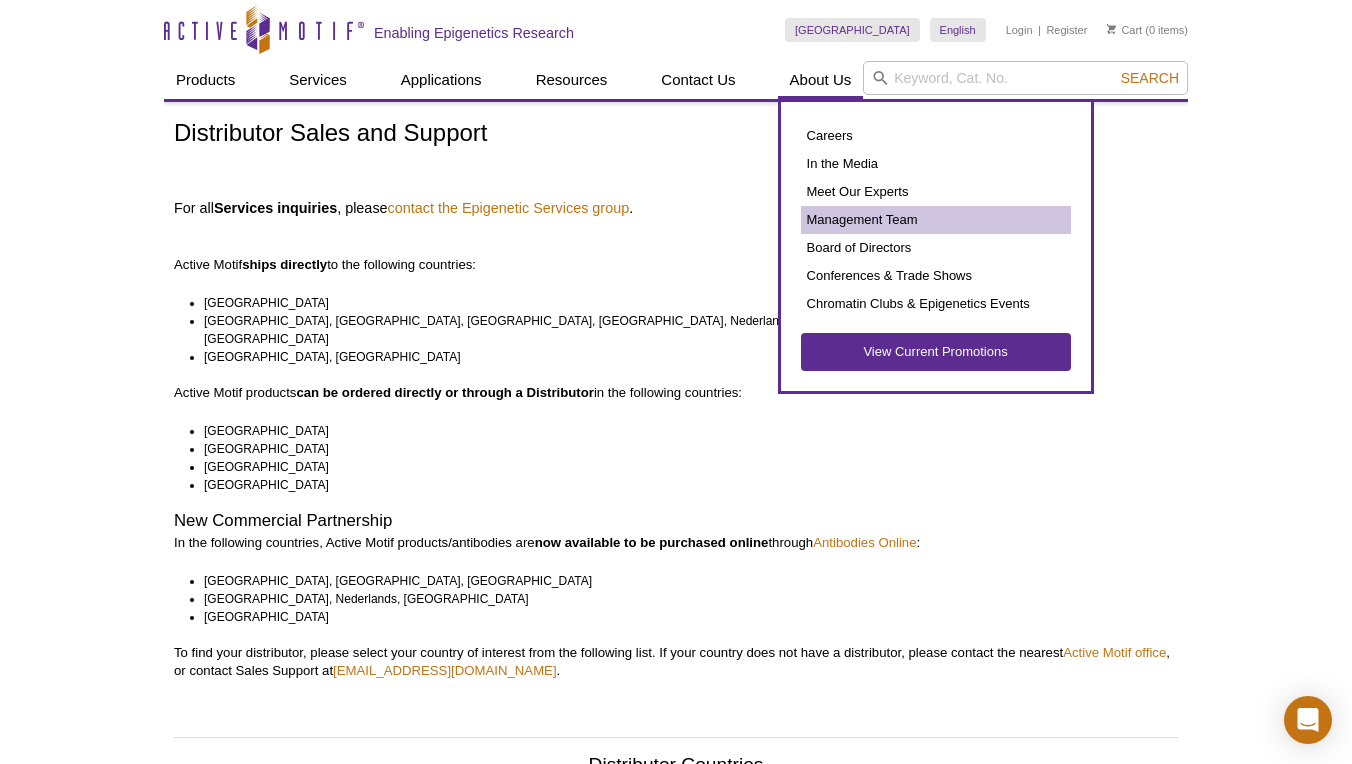 click on "Management Team" at bounding box center (936, 220) 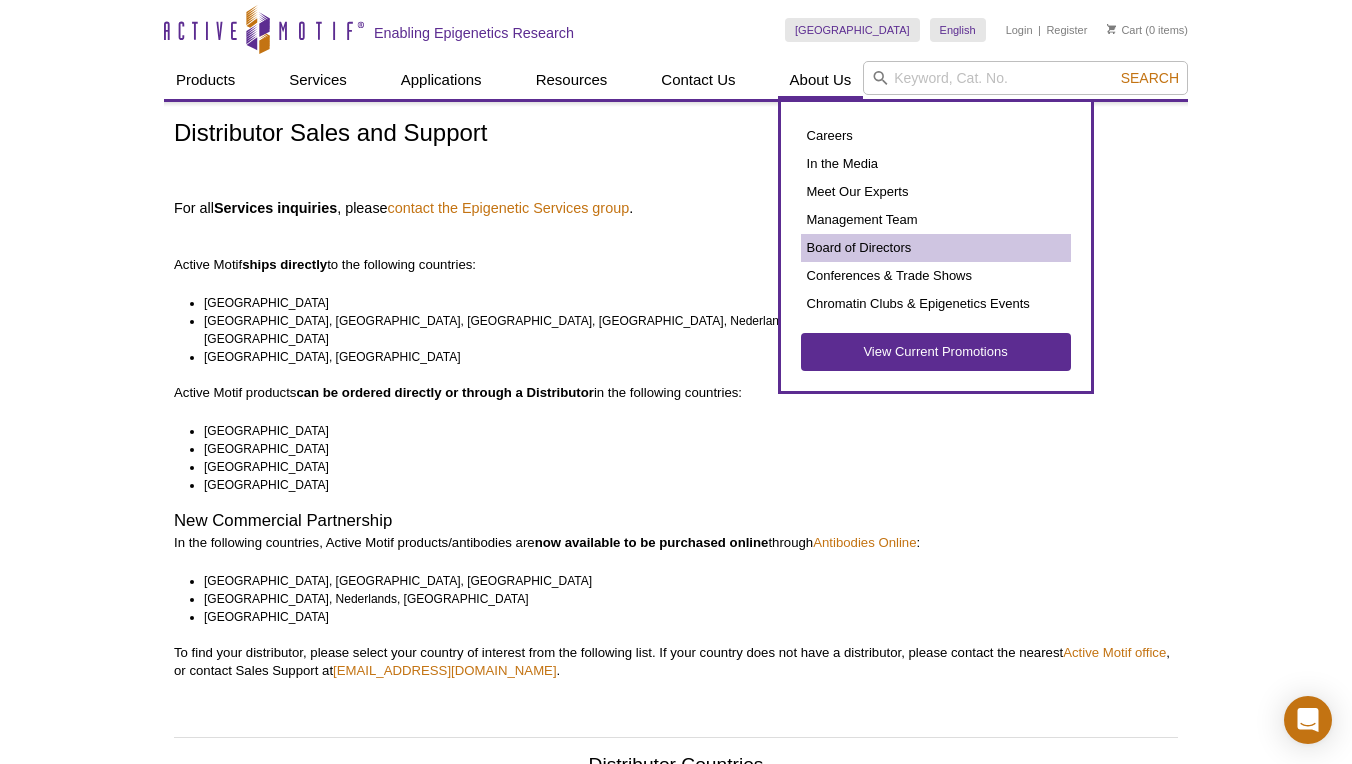 click on "Board of Directors" at bounding box center [936, 248] 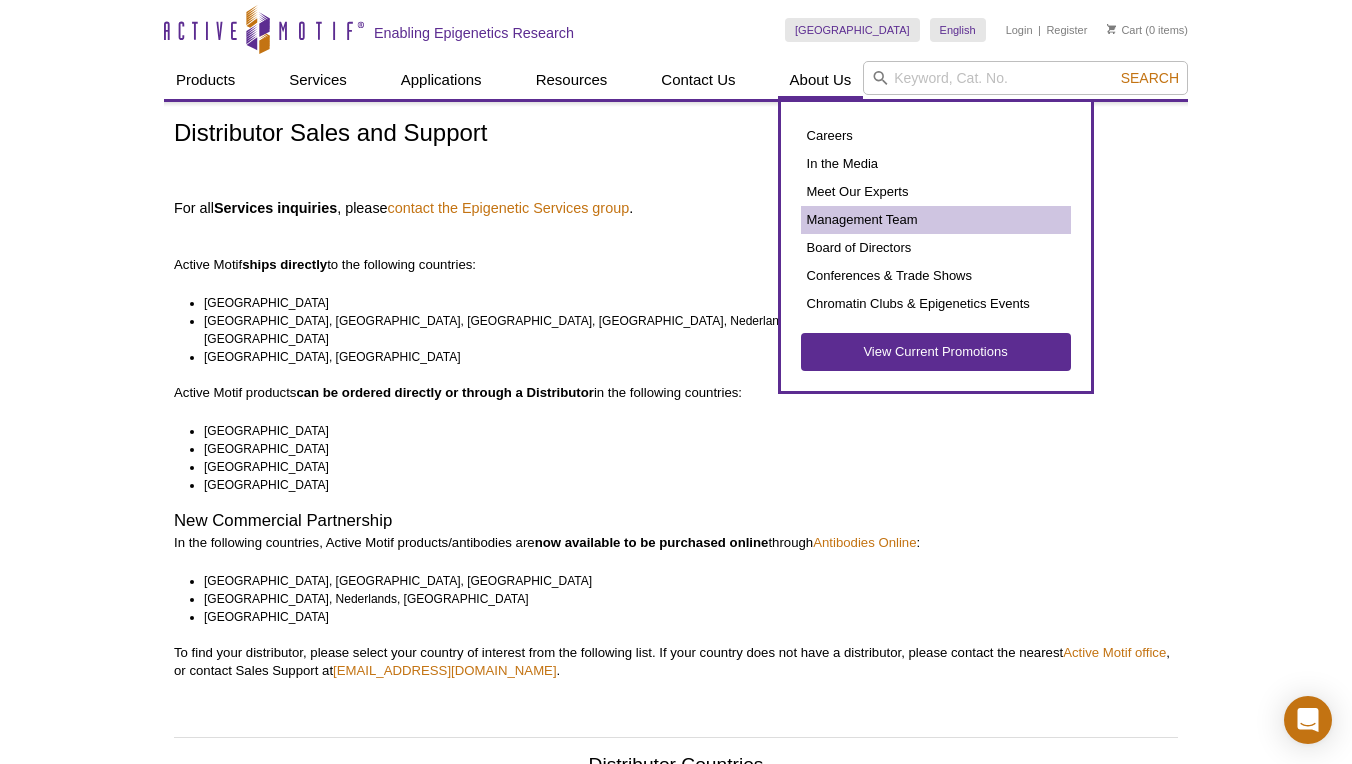 click on "Management Team" at bounding box center (936, 220) 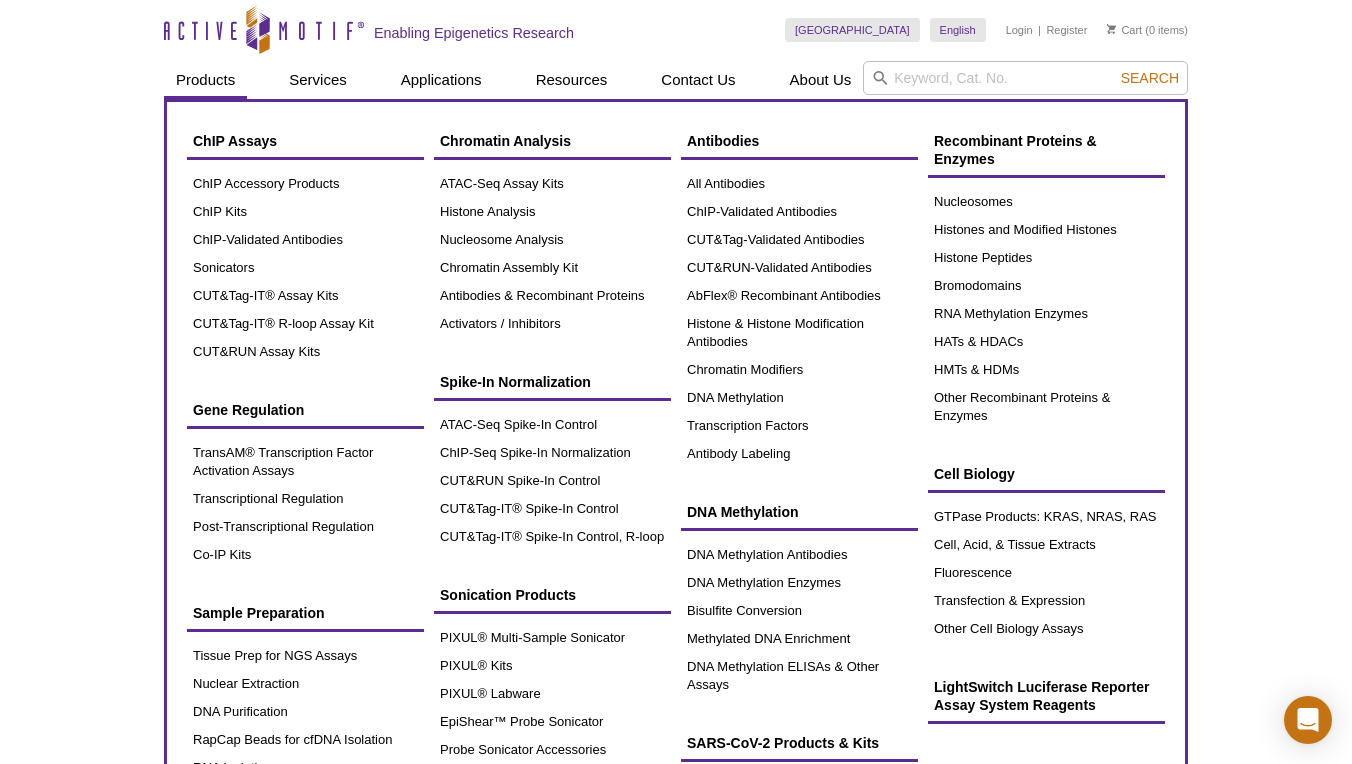 click on "Products" at bounding box center [205, 80] 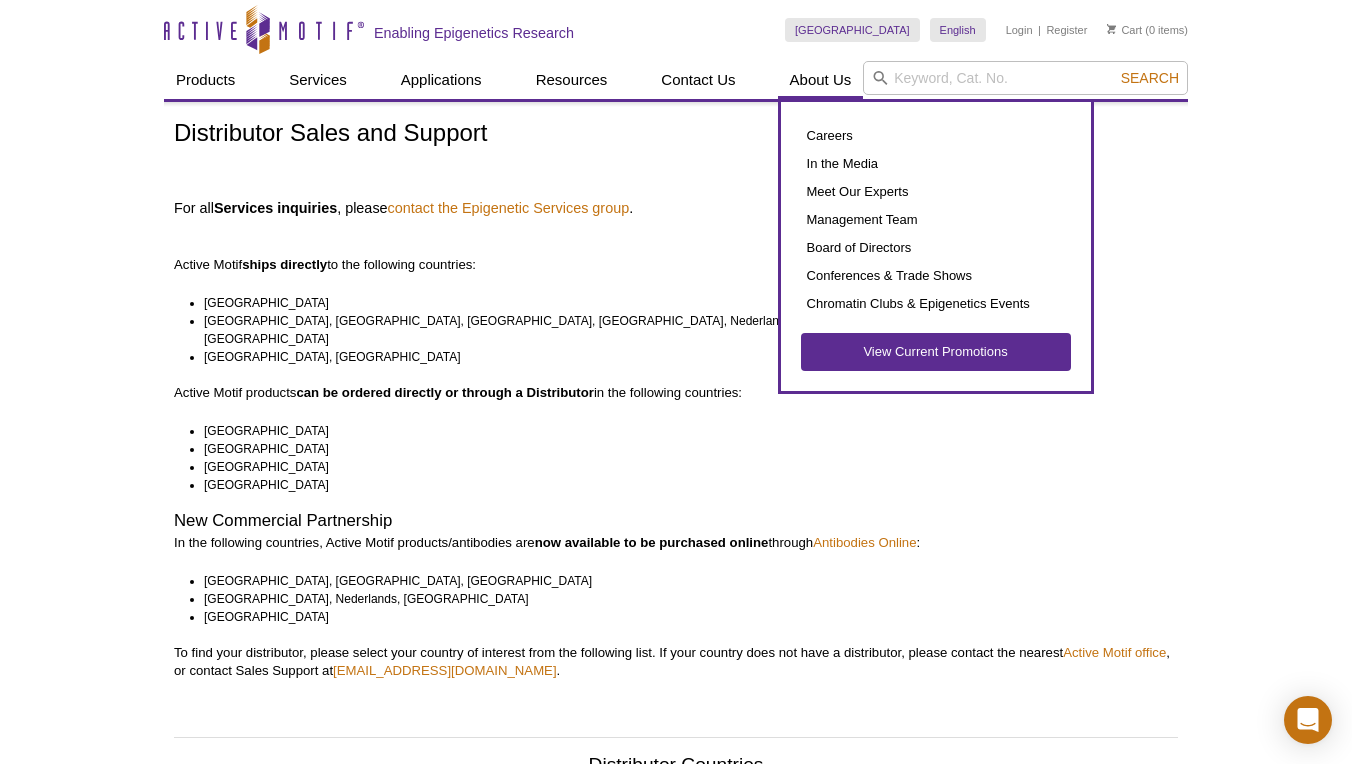 click on "About Us" at bounding box center [821, 80] 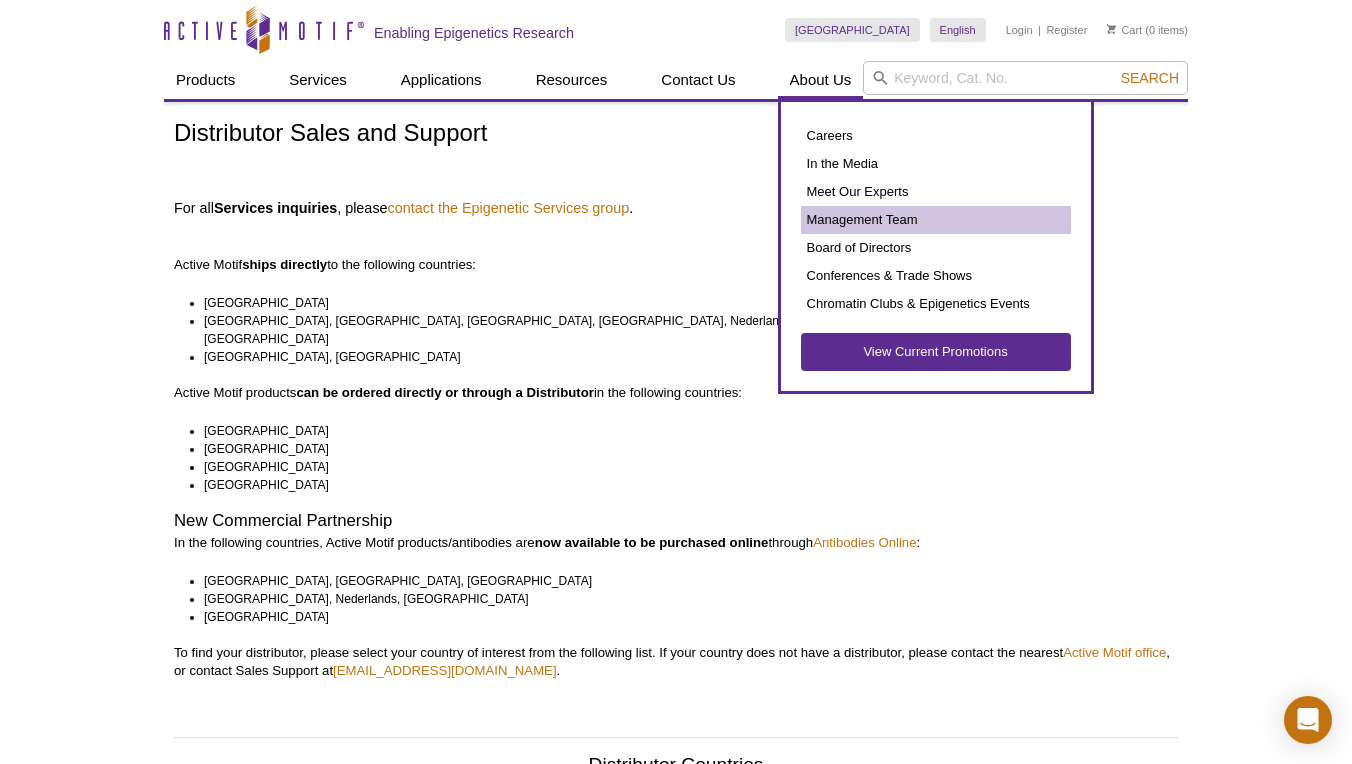click on "Management Team" at bounding box center (936, 220) 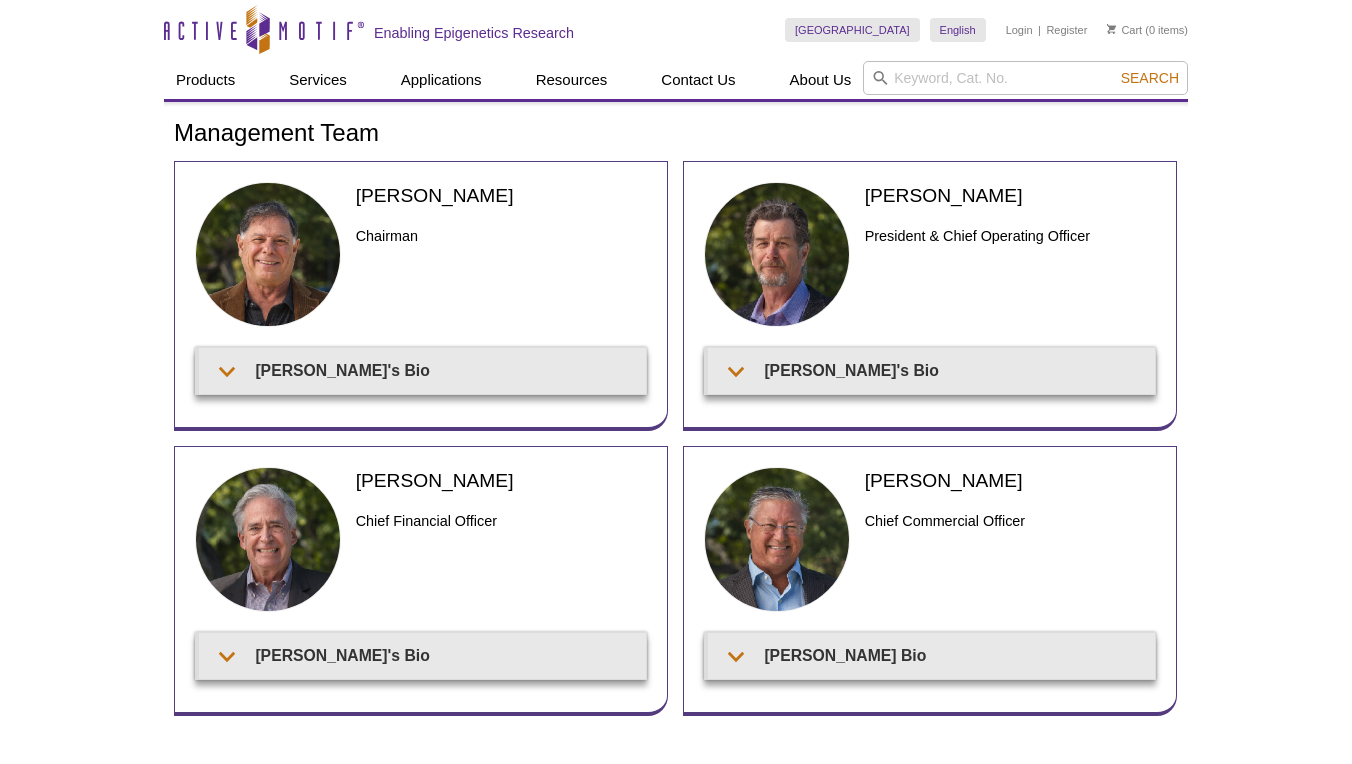 scroll, scrollTop: 0, scrollLeft: 0, axis: both 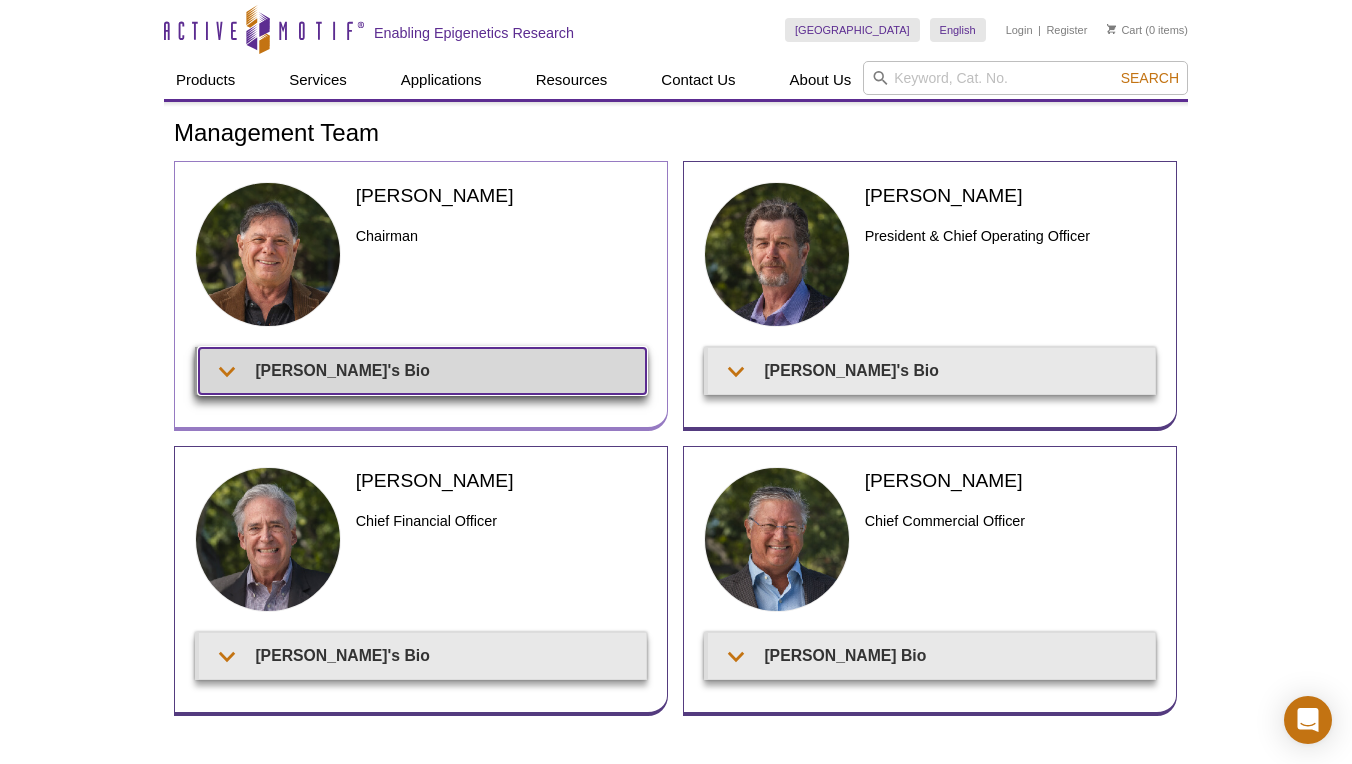 click on "[PERSON_NAME]'s Bio" at bounding box center (422, 370) 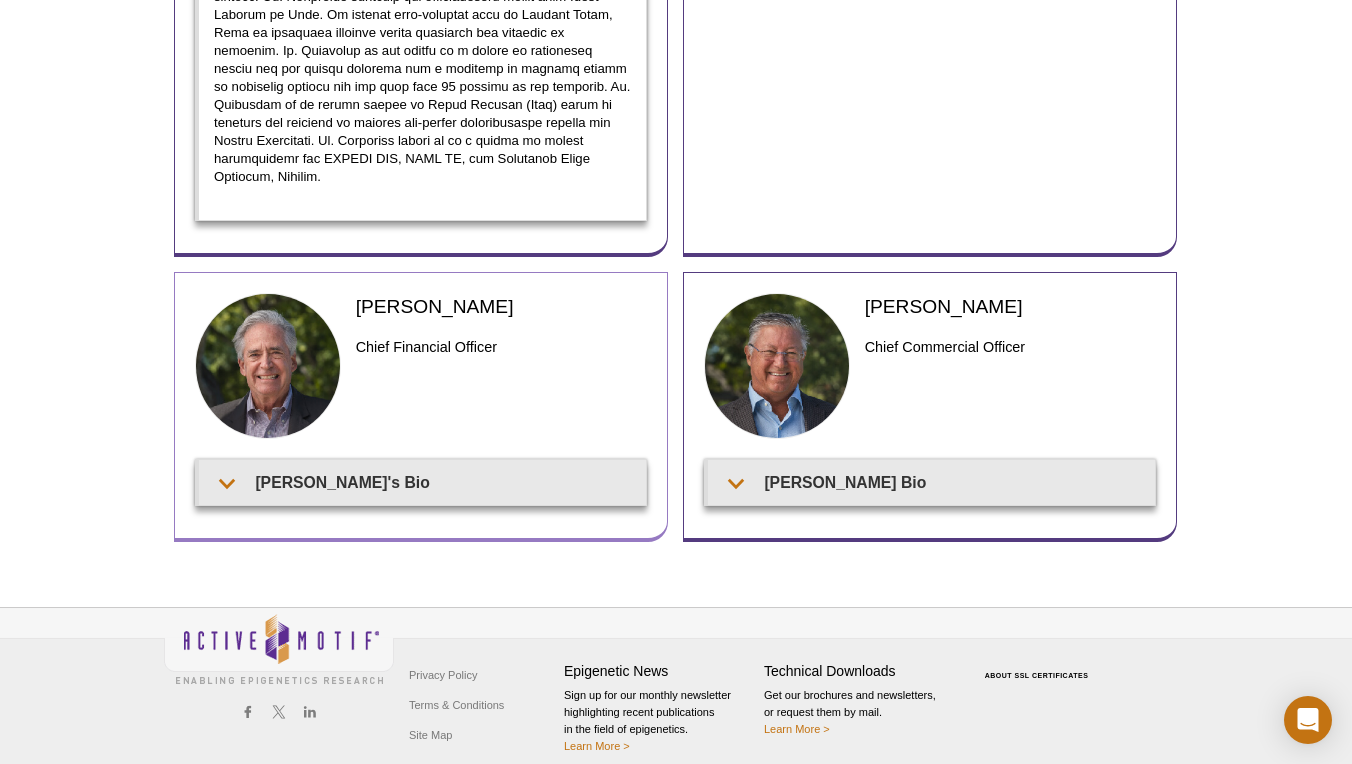scroll, scrollTop: 726, scrollLeft: 0, axis: vertical 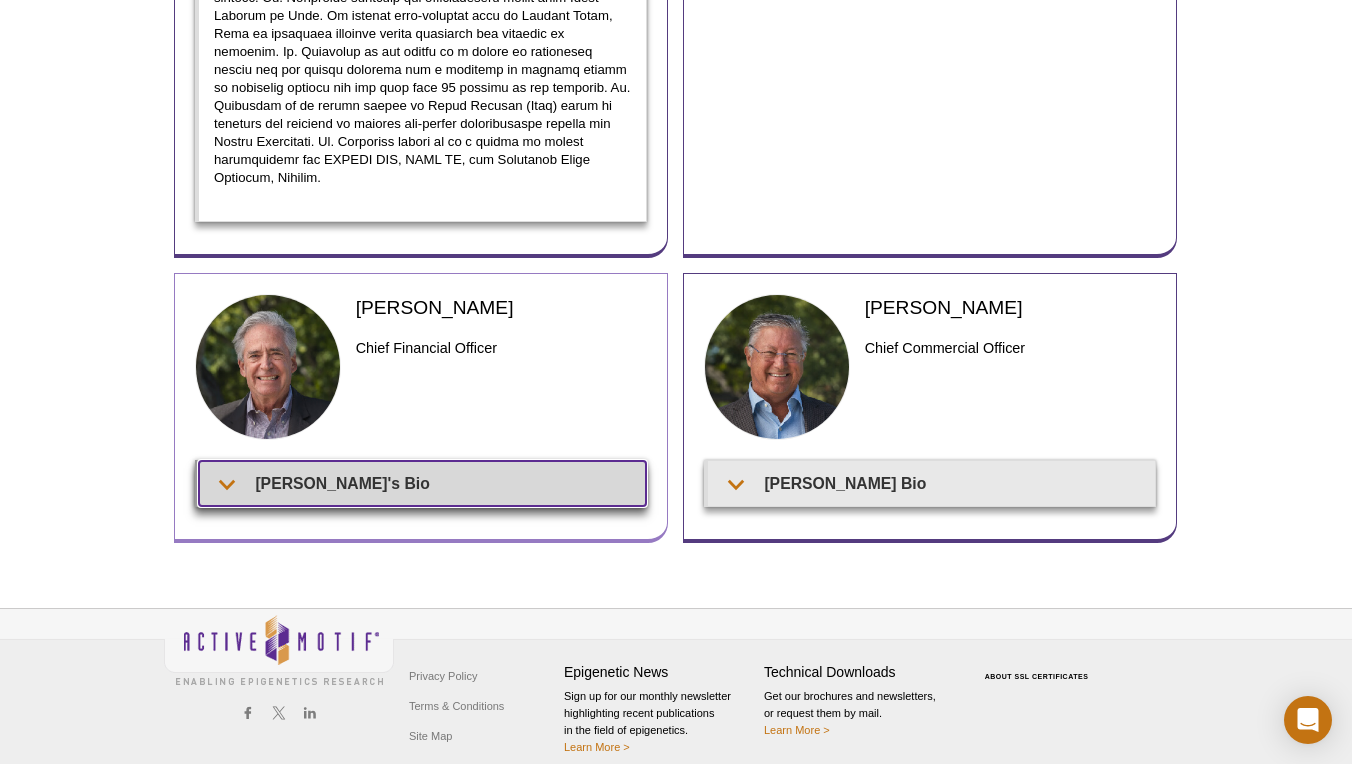 click on "[PERSON_NAME]'s Bio" at bounding box center [422, 483] 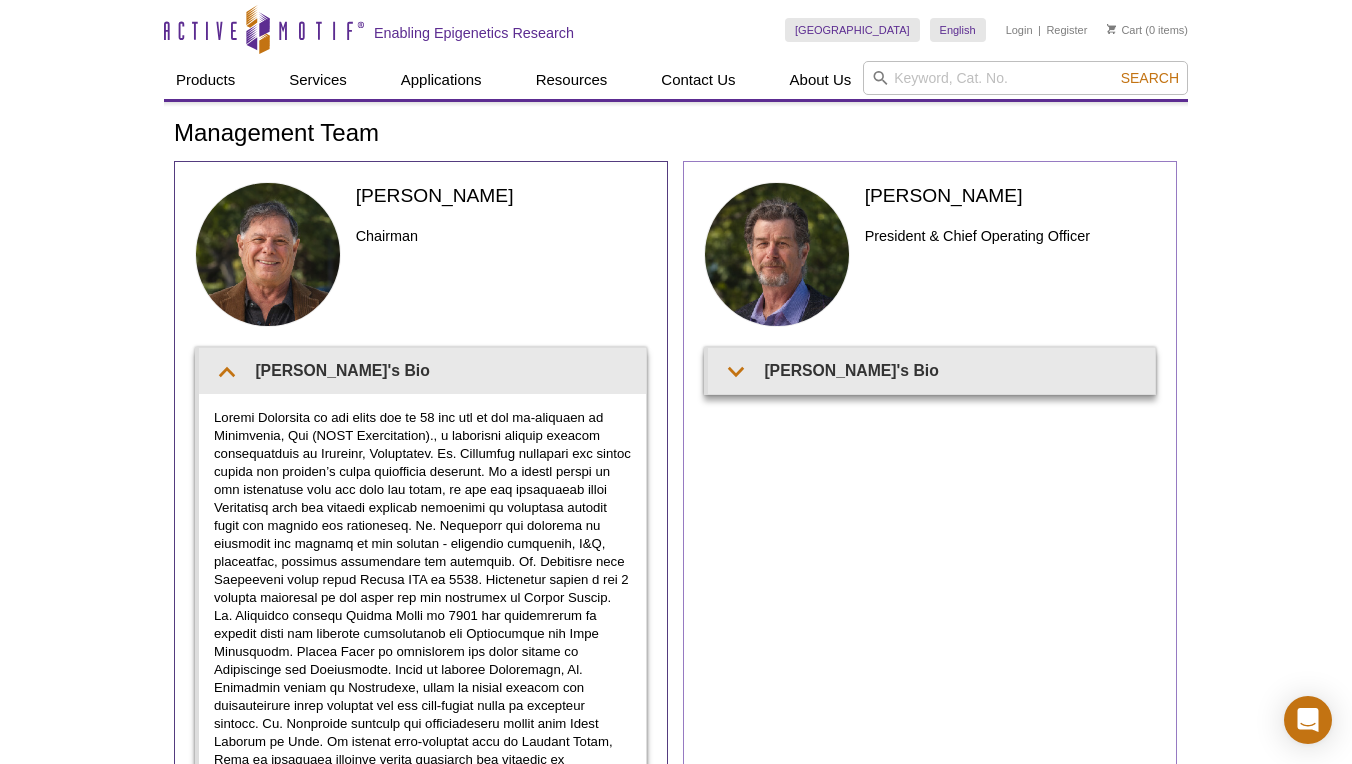 scroll, scrollTop: 0, scrollLeft: 0, axis: both 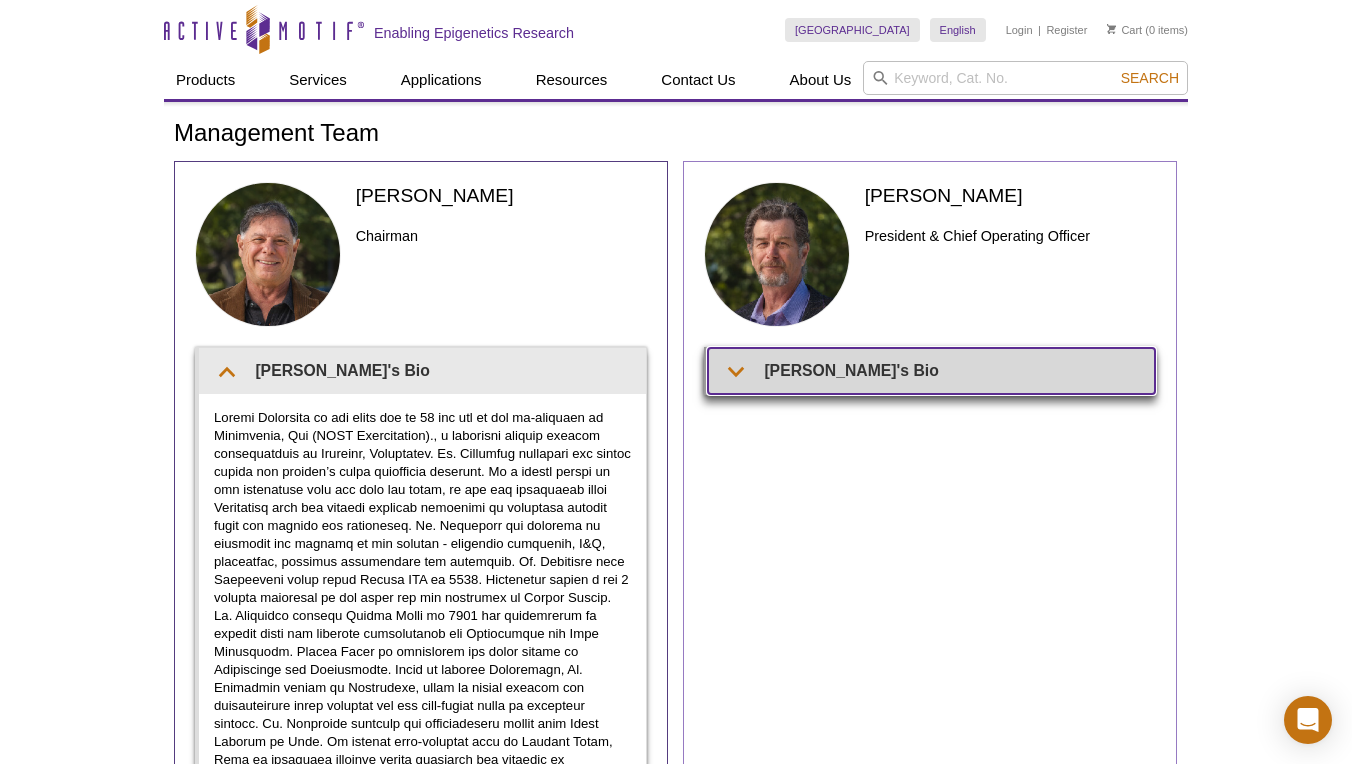 click on "[PERSON_NAME]'s Bio" at bounding box center (931, 370) 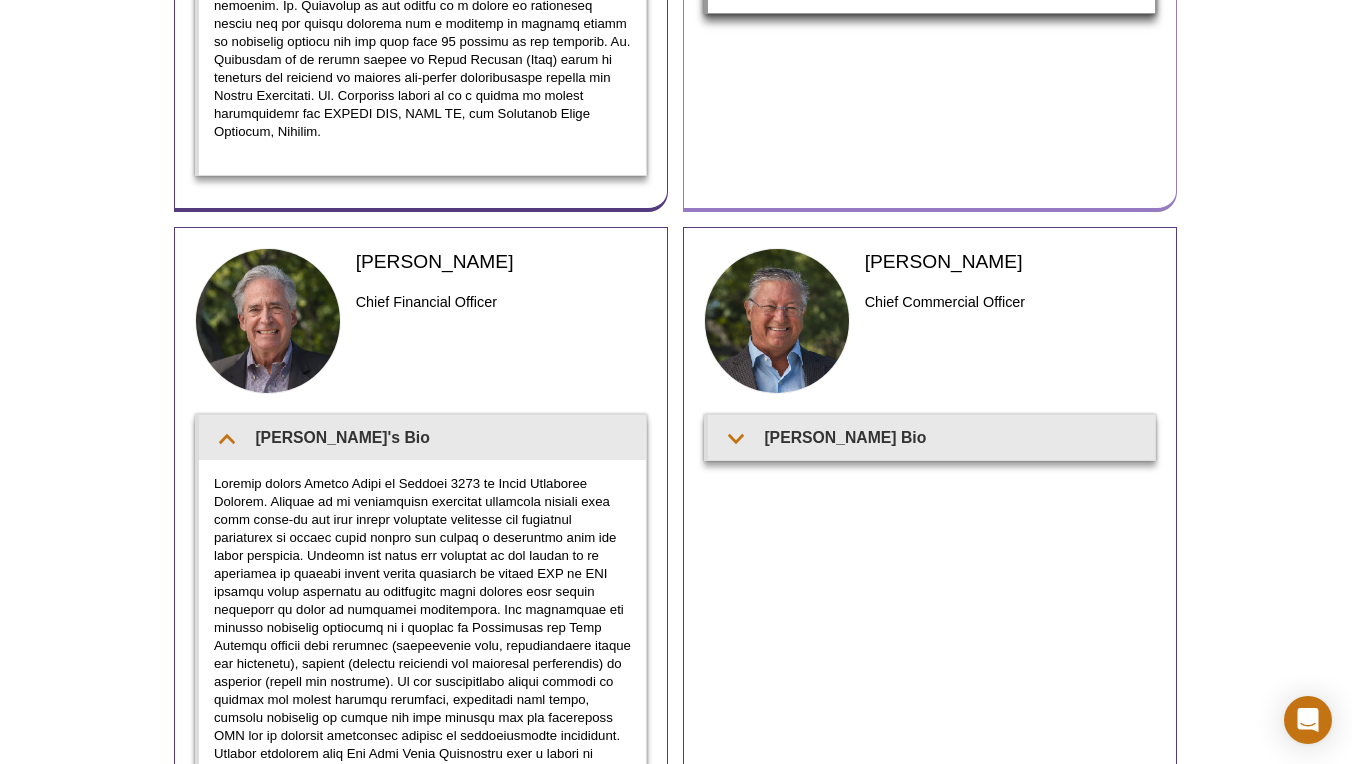 scroll, scrollTop: 791, scrollLeft: 0, axis: vertical 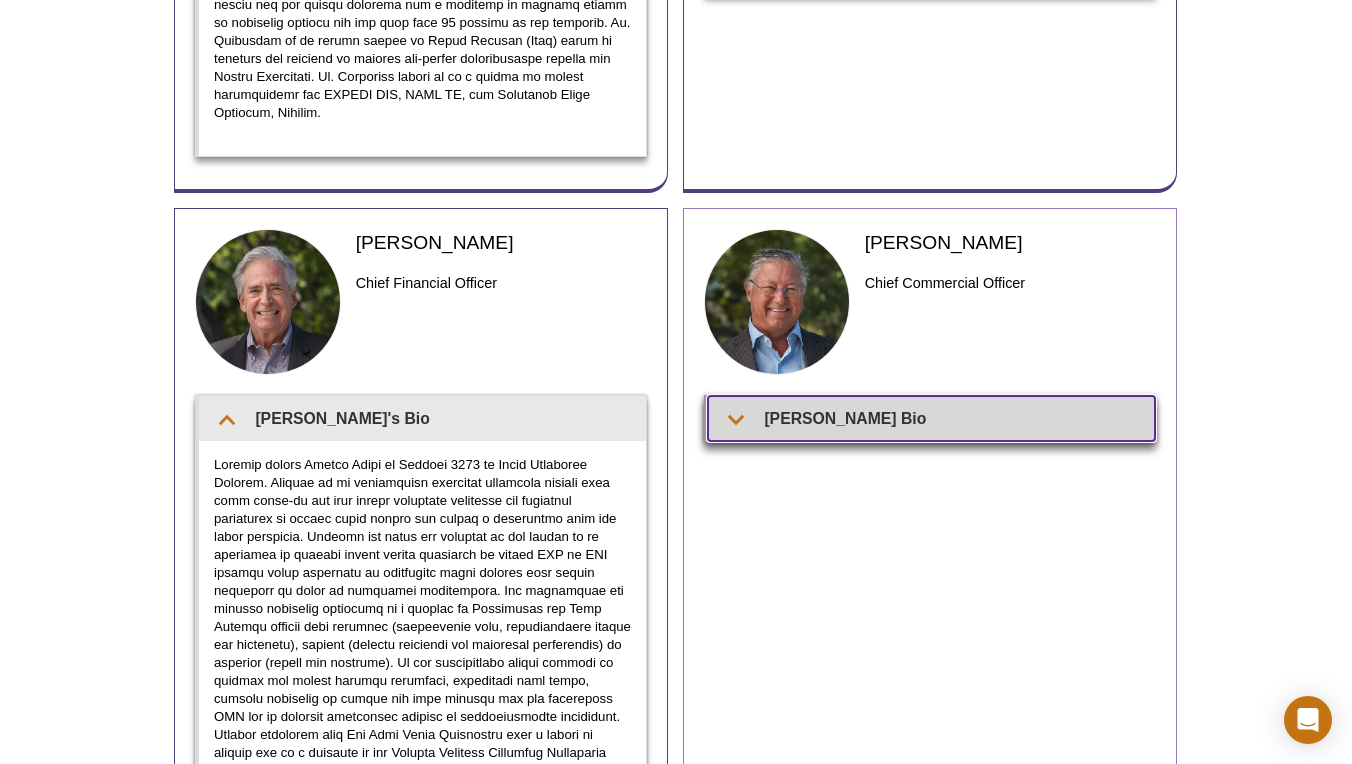 click on "[PERSON_NAME] Bio" at bounding box center (931, 418) 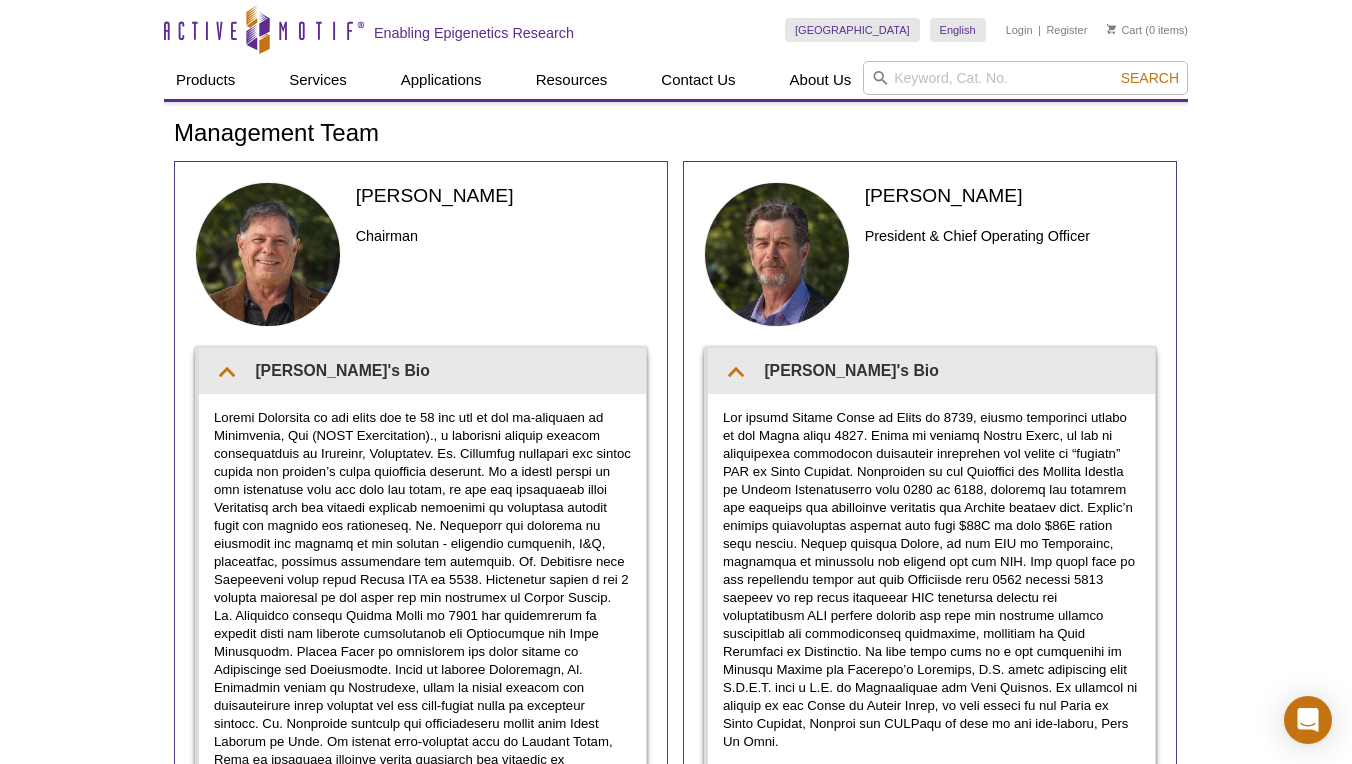 scroll, scrollTop: 0, scrollLeft: 0, axis: both 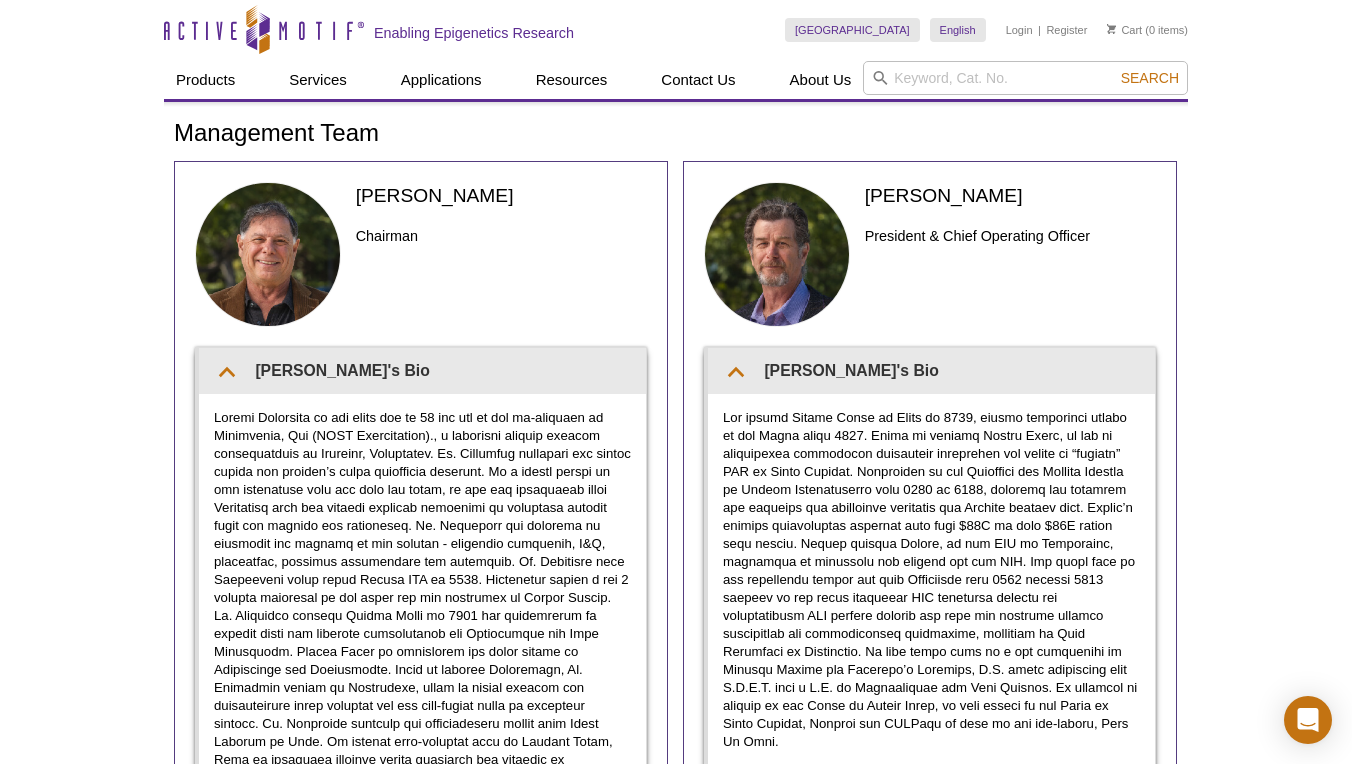 click on "Active Motif Logo
Enabling Epigenetics Research
0
Search
Skip to content
Active Motif Logo
Enabling Epigenetics Research
France
Australia
Austria
Belgium
Brazil
Canada
China" at bounding box center (676, 941) 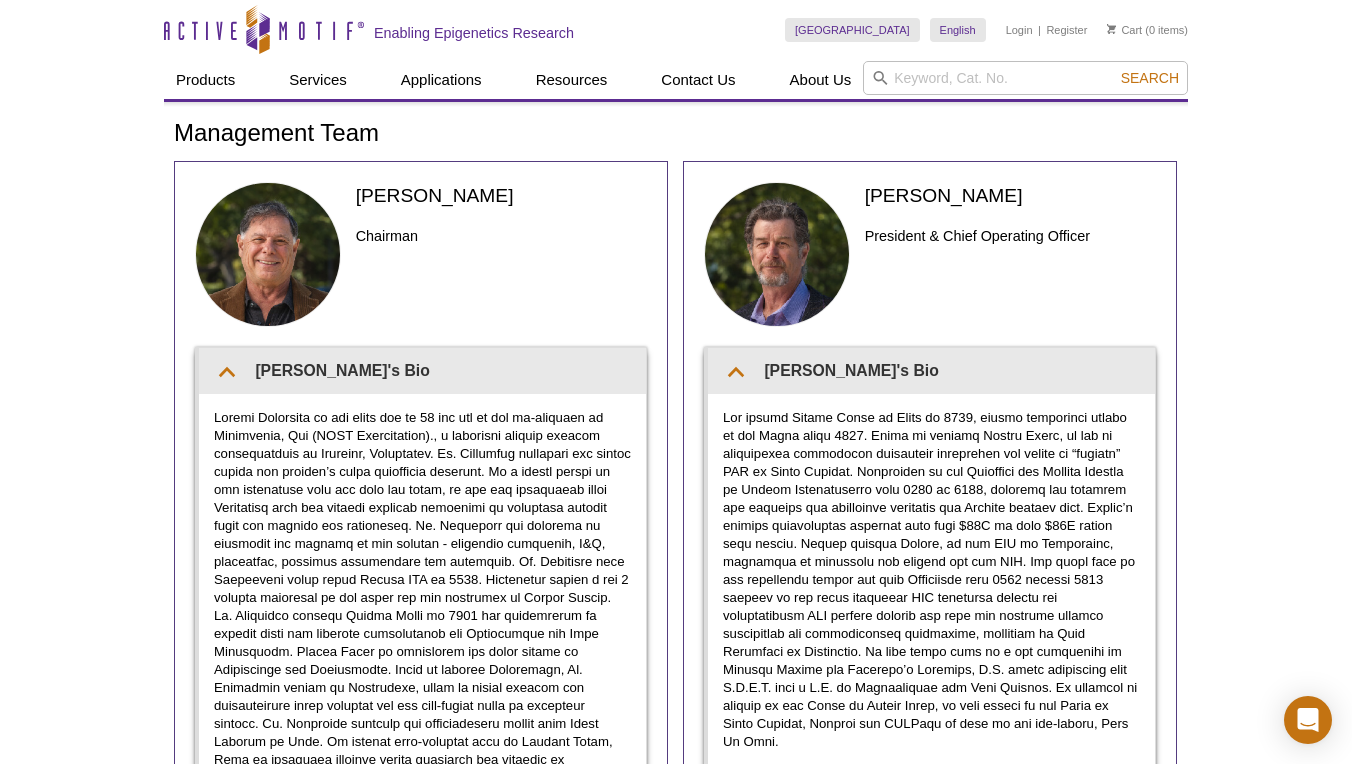 scroll, scrollTop: 0, scrollLeft: 0, axis: both 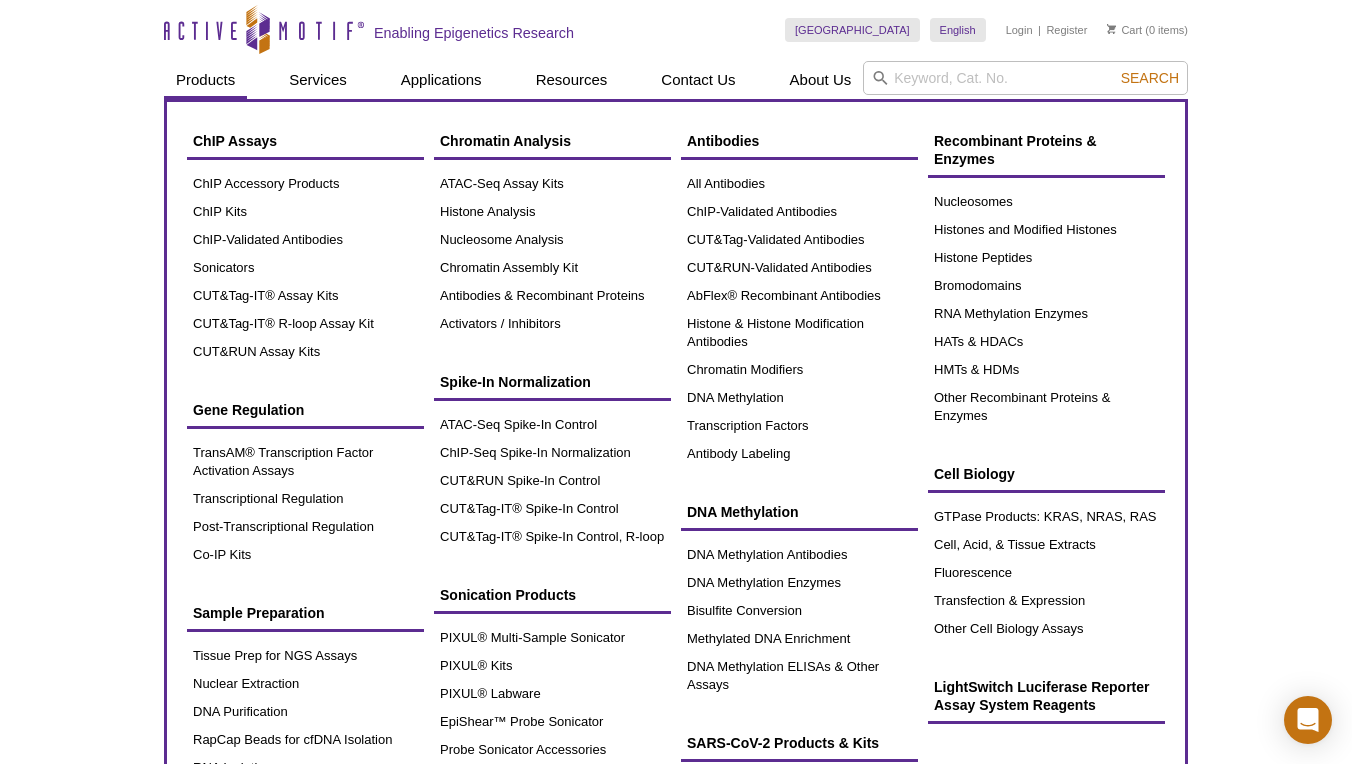 click on "Products" at bounding box center (205, 80) 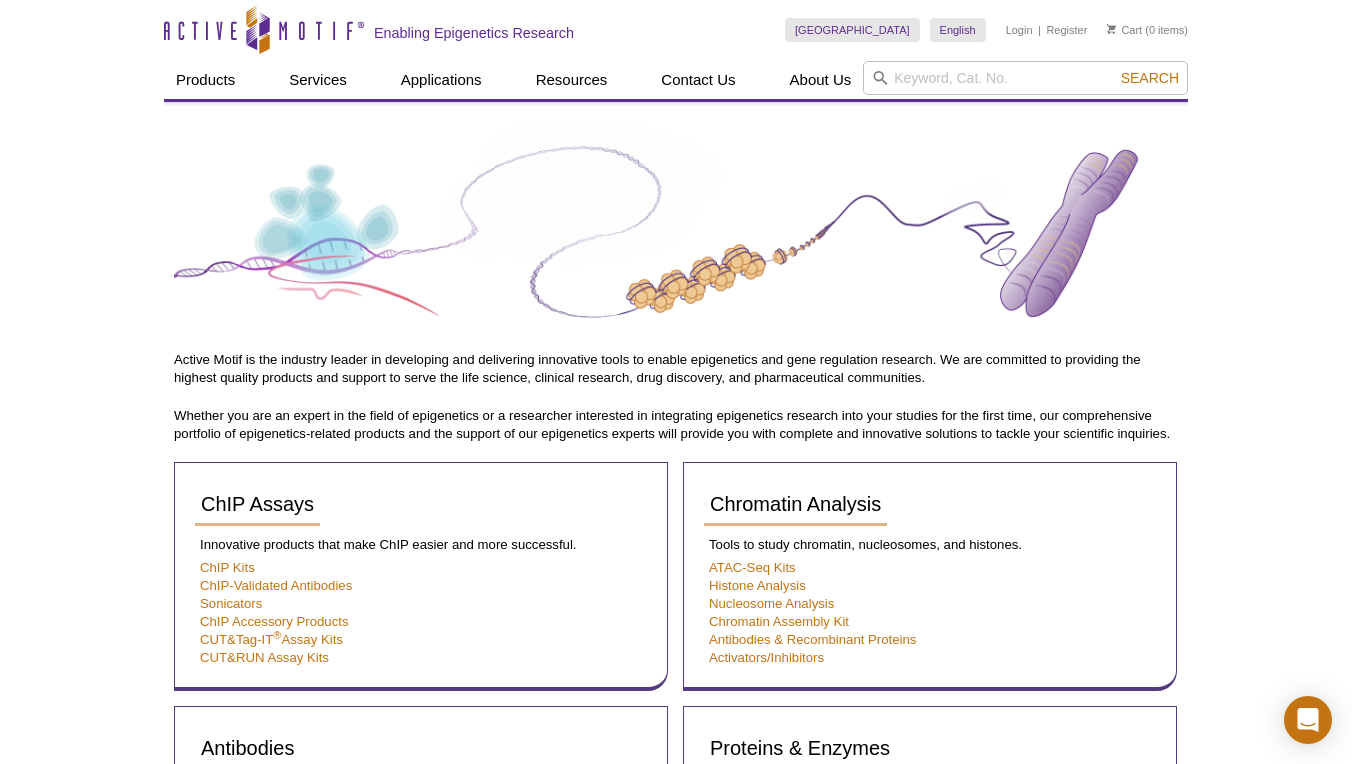 scroll, scrollTop: 0, scrollLeft: 0, axis: both 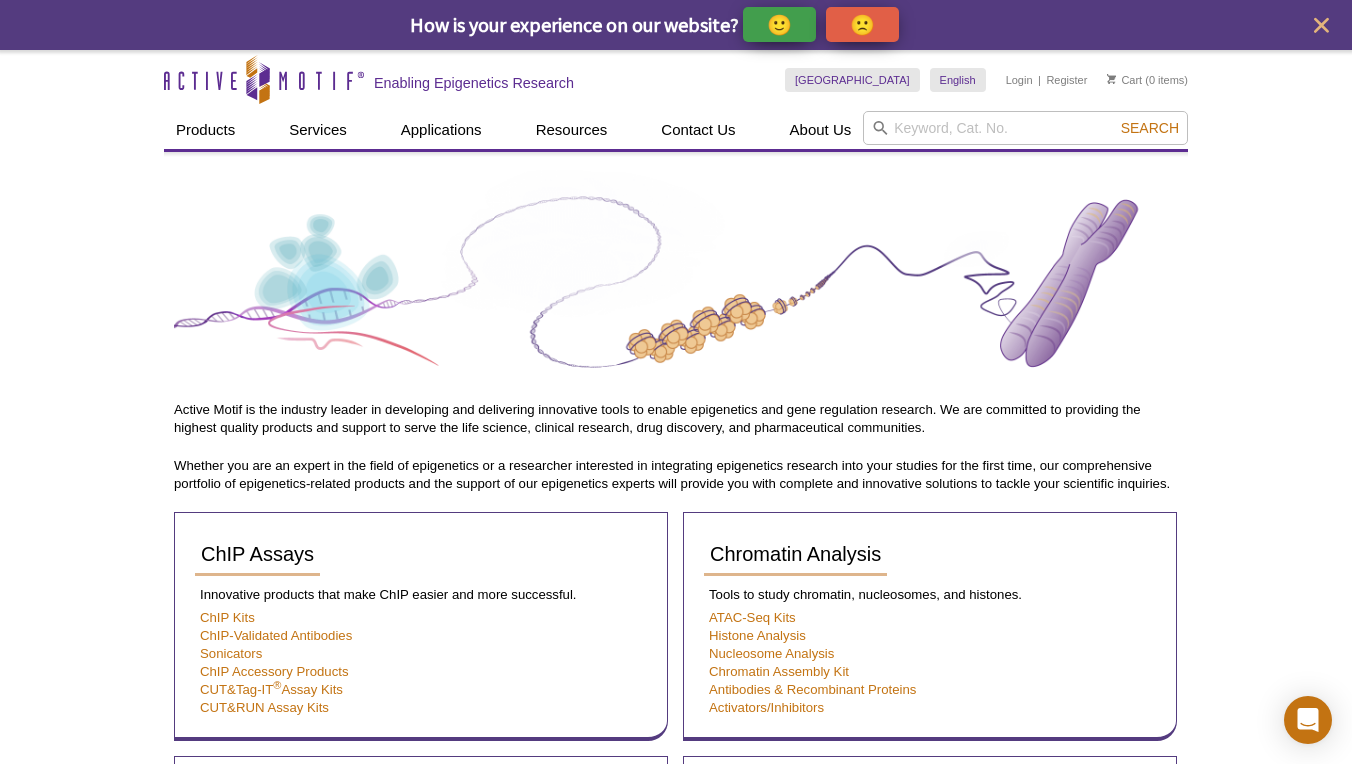 click 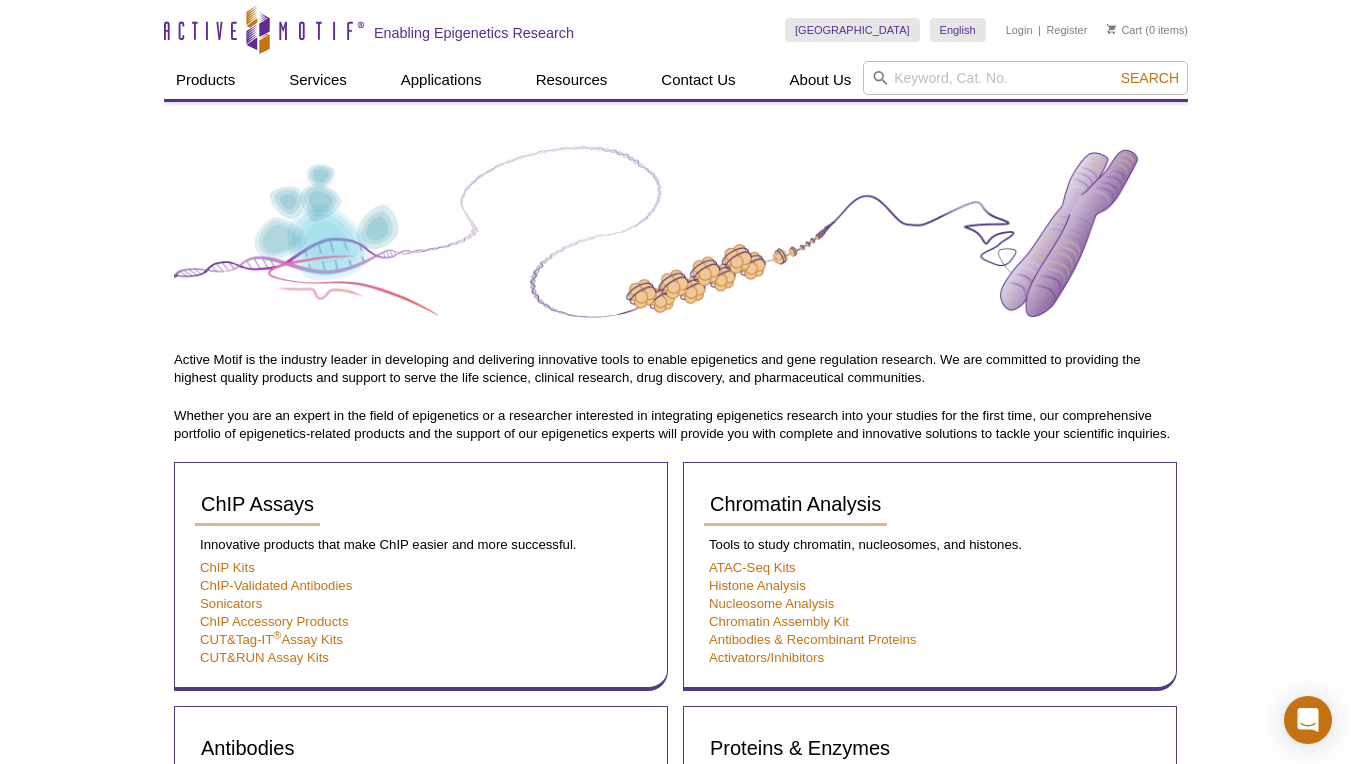 click on "Active Motif Logo
Enabling Epigenetics Research
0
Search
Skip to content
Active Motif Logo
Enabling Epigenetics Research
France
Australia
Austria
Belgium
Brazil
Canada
China" at bounding box center (676, 1209) 